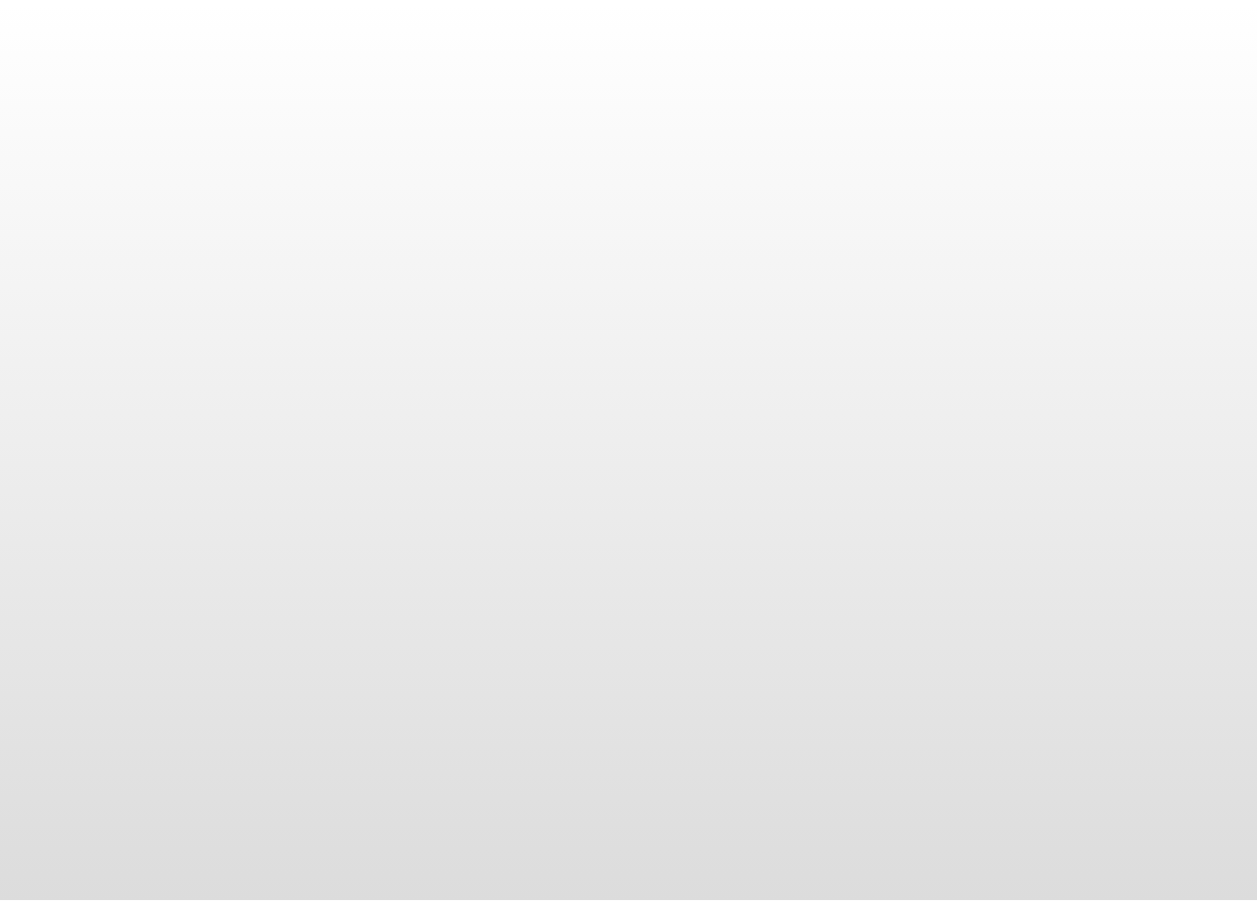 scroll, scrollTop: 0, scrollLeft: 0, axis: both 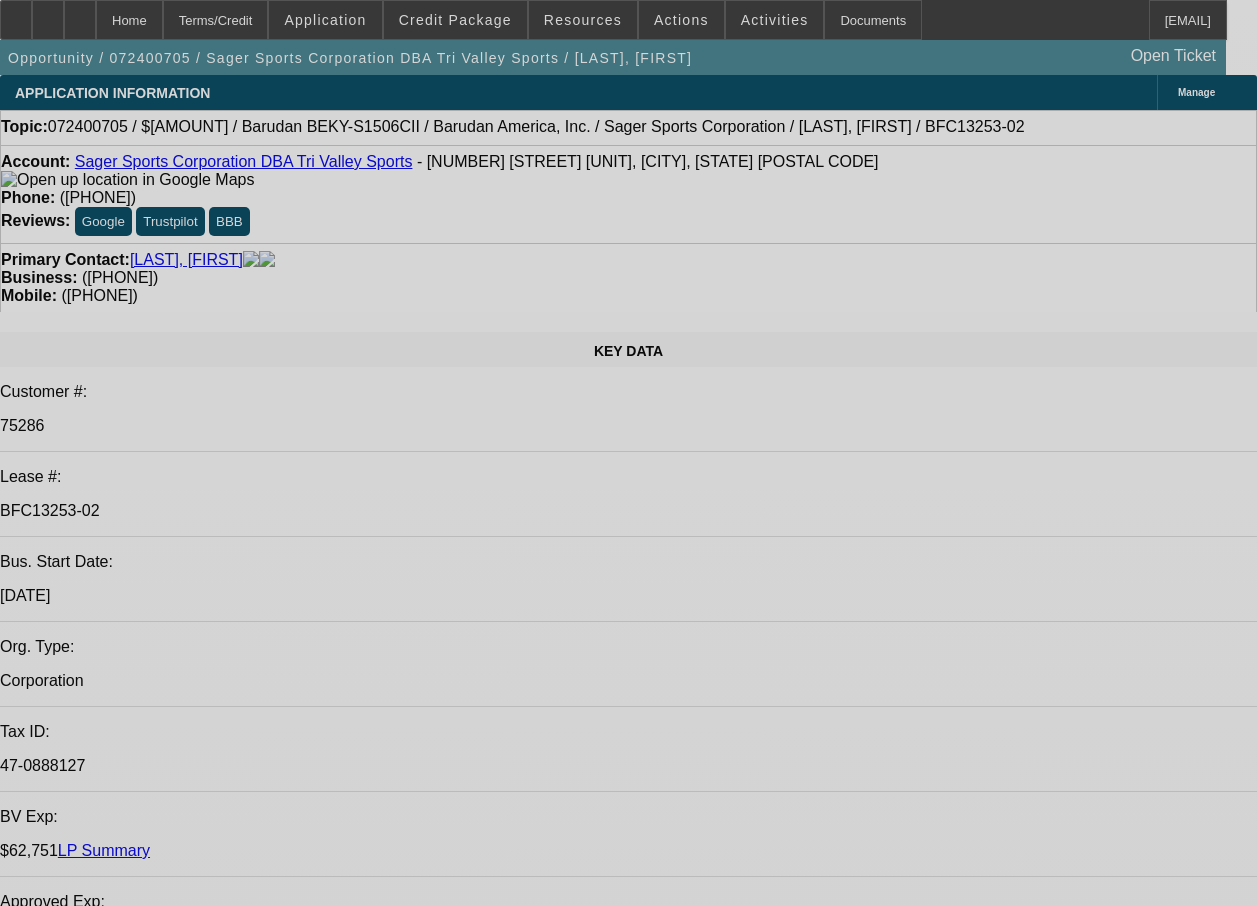 select on "0" 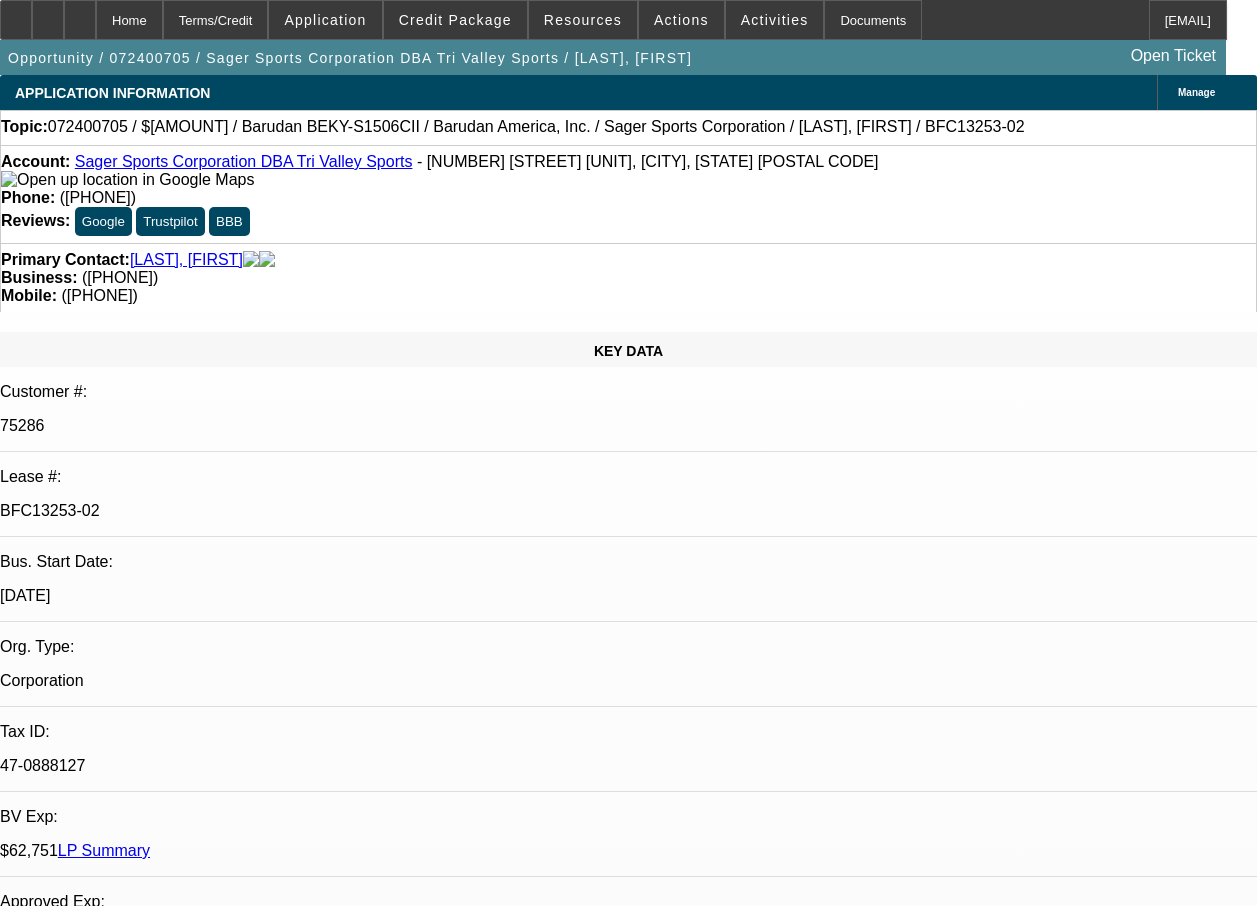 select on "2" 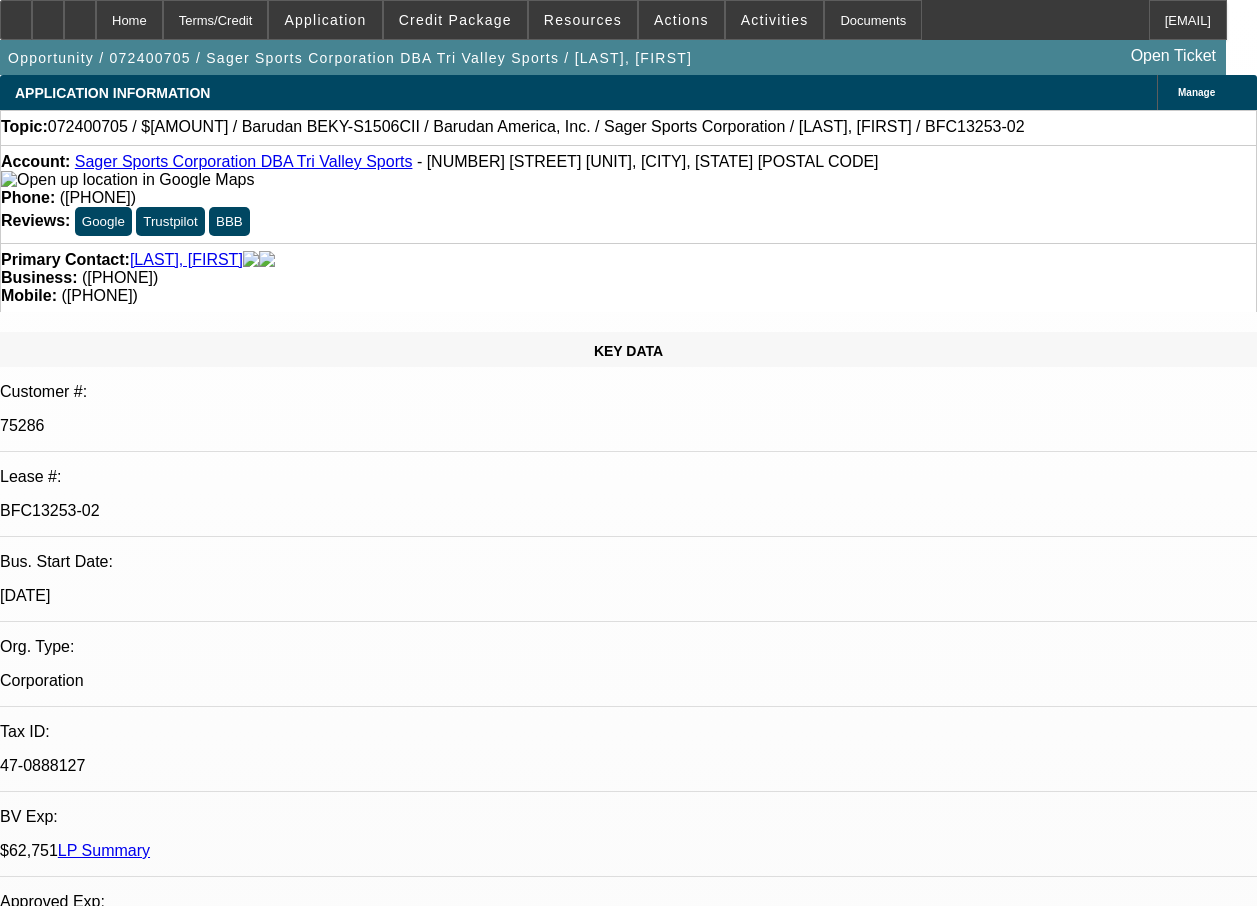select on "1" 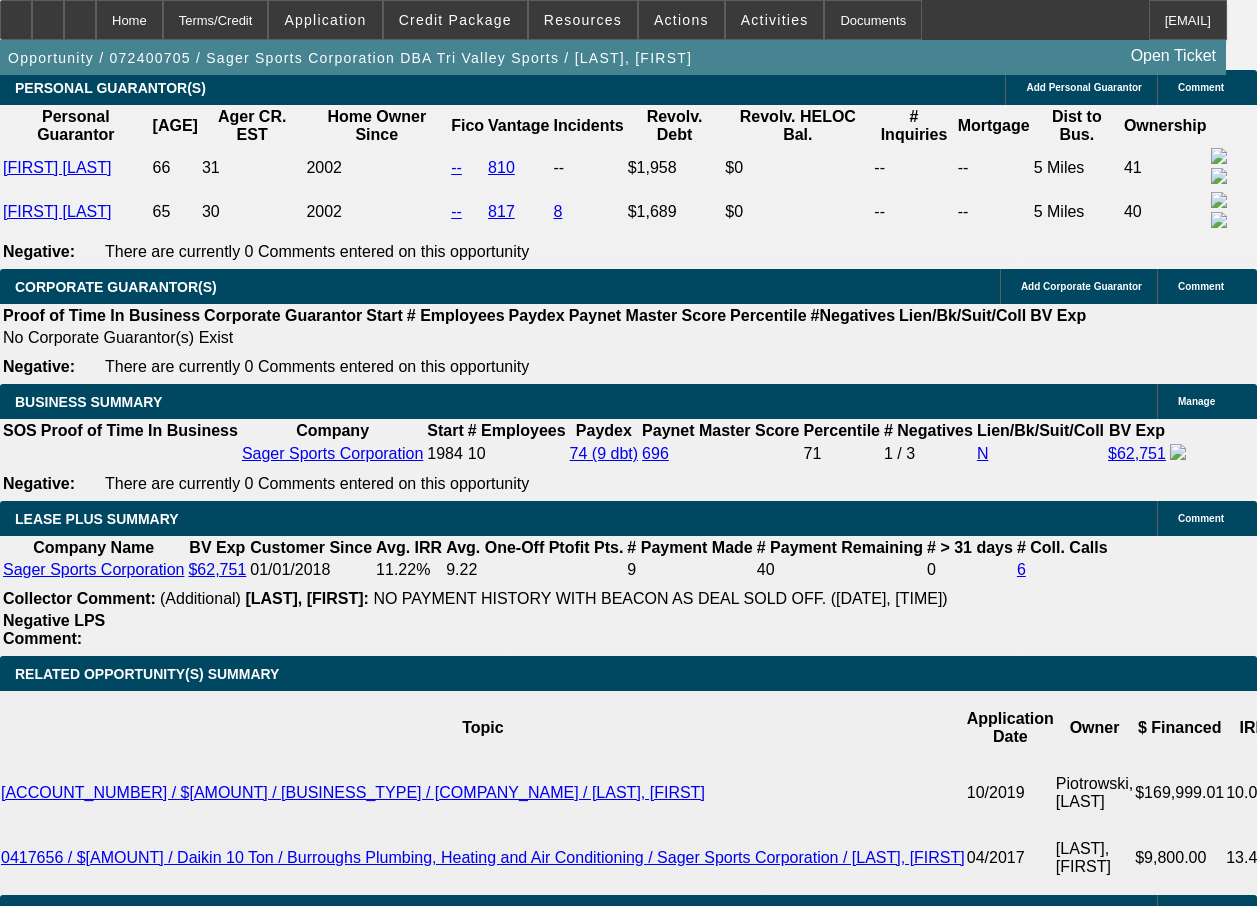 scroll, scrollTop: 3960, scrollLeft: 0, axis: vertical 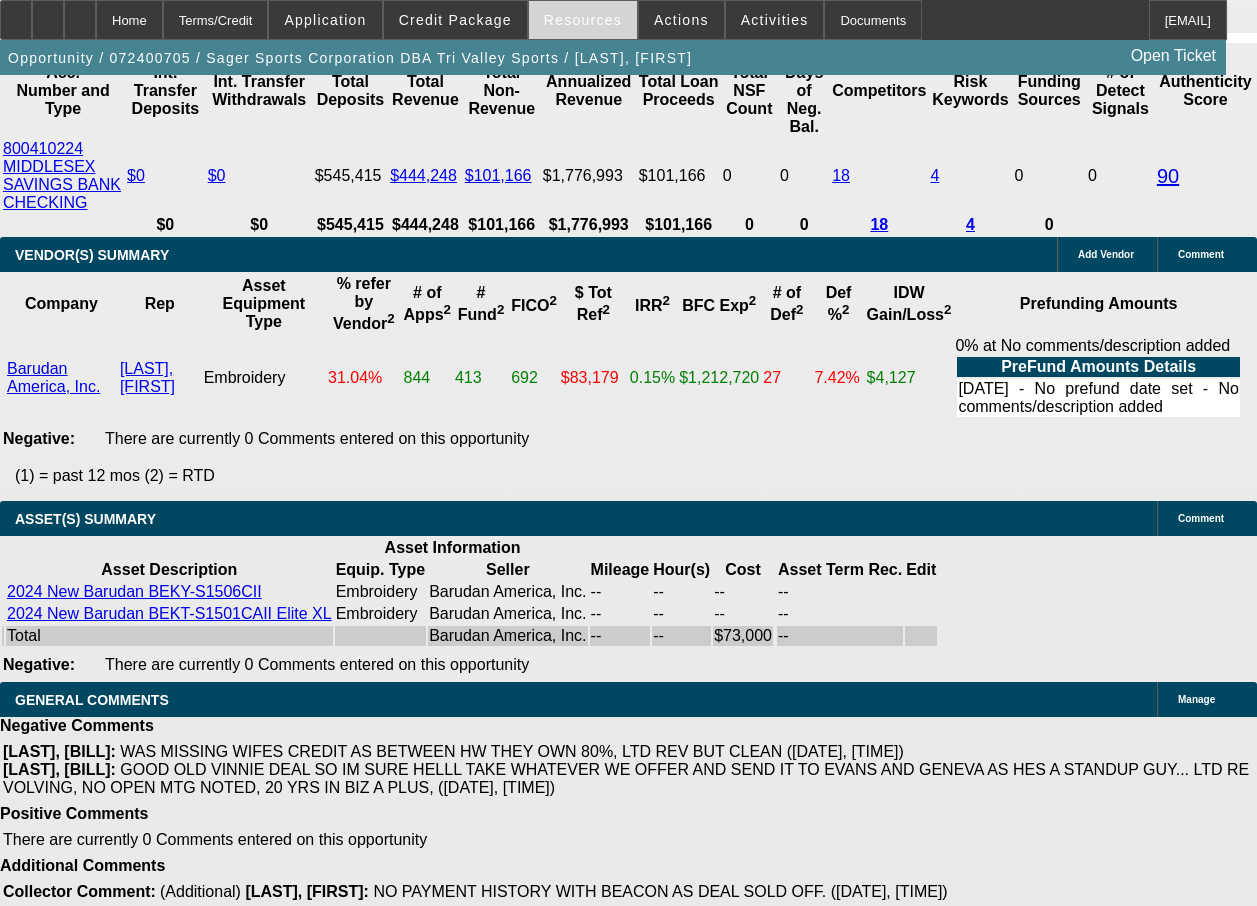 click on "Resources" at bounding box center [583, 20] 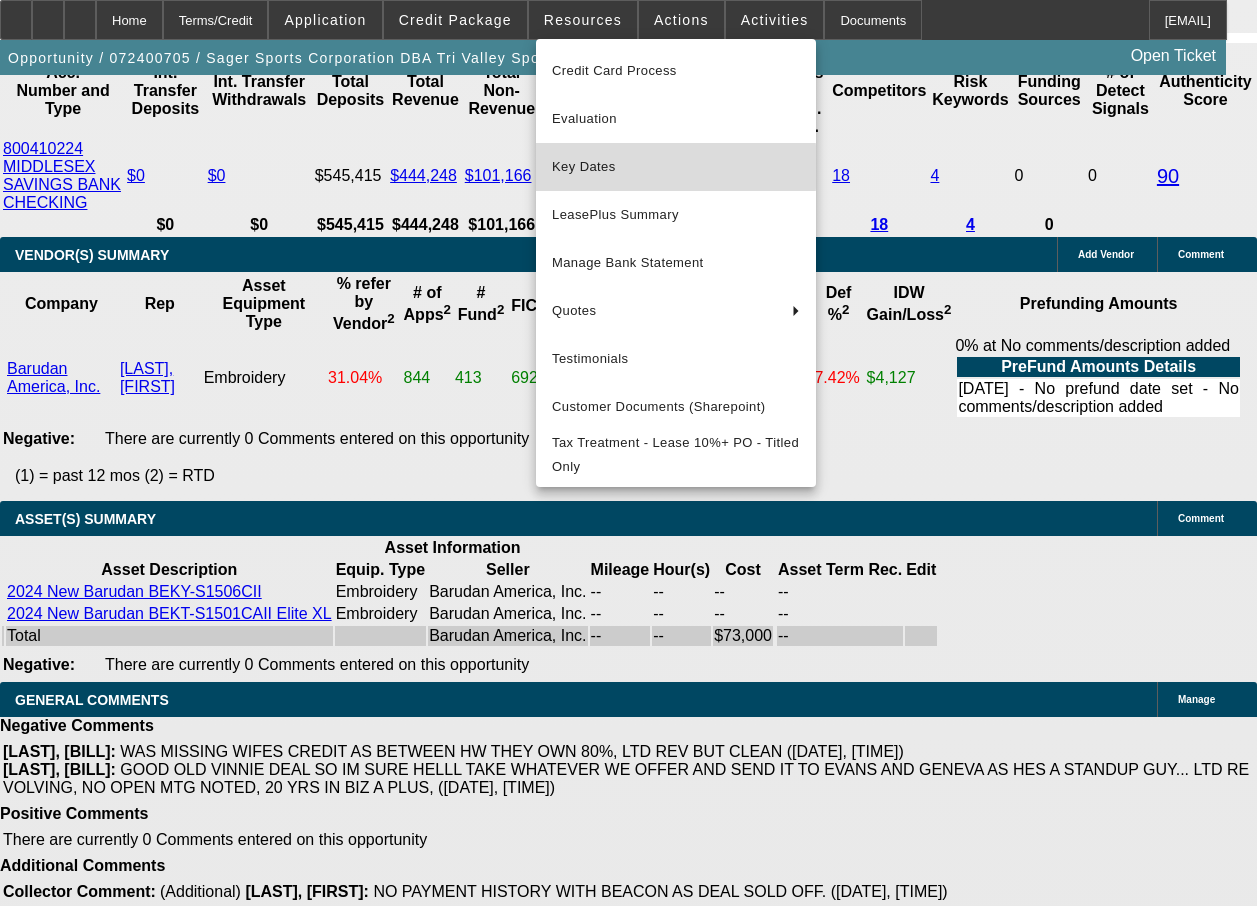 click on "Key Dates" at bounding box center [676, 167] 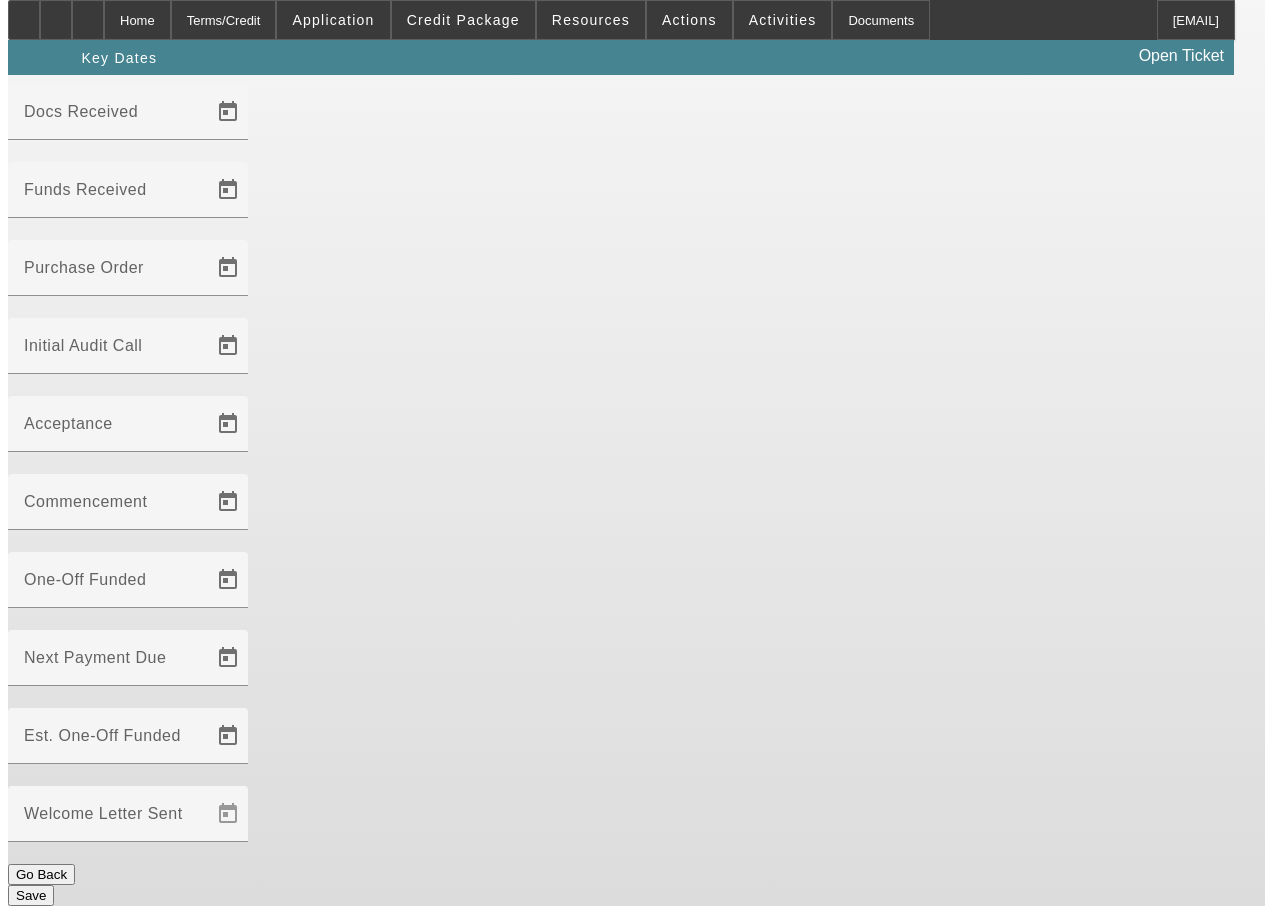 scroll, scrollTop: 0, scrollLeft: 0, axis: both 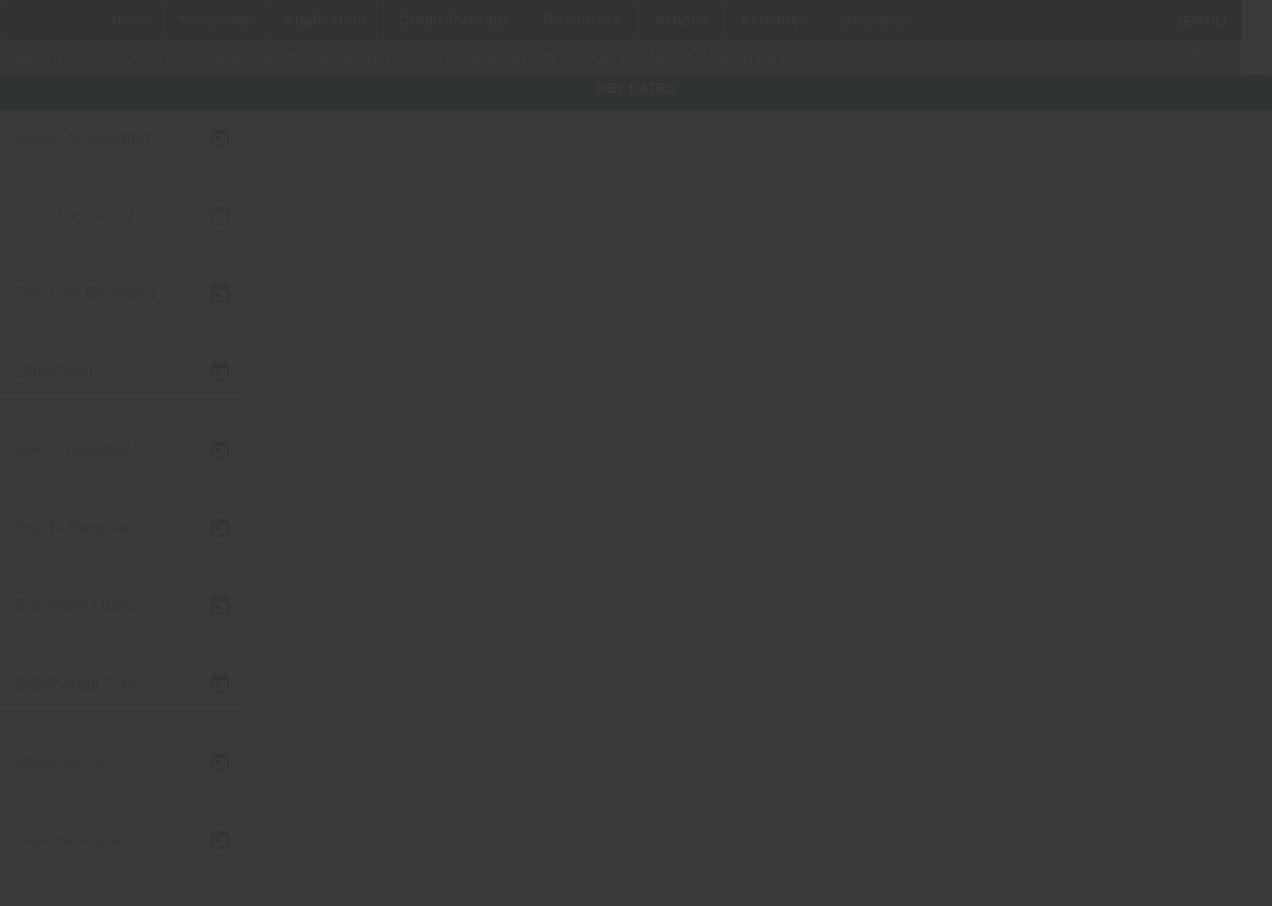 type on "[DATE]" 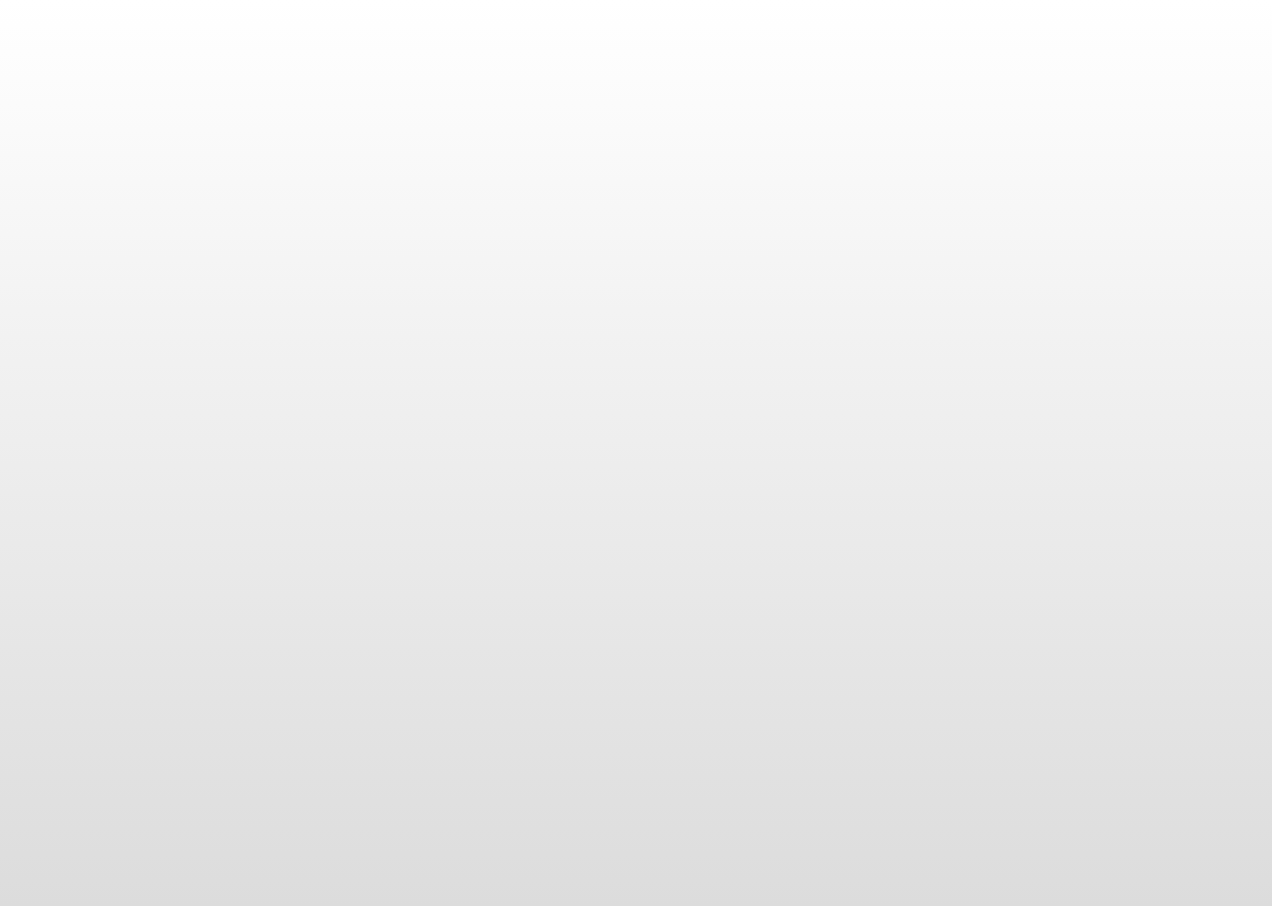 scroll, scrollTop: 0, scrollLeft: 0, axis: both 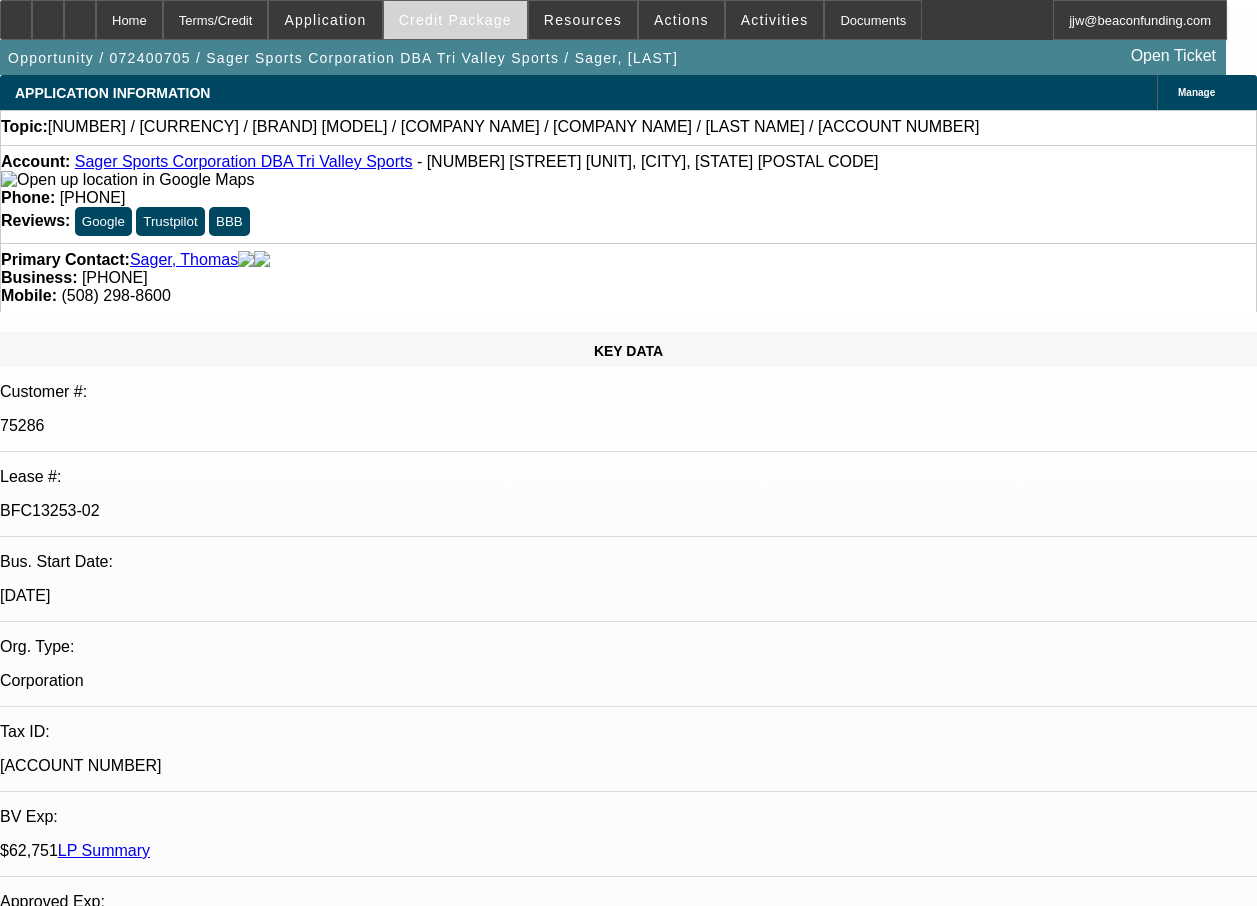 select on "0" 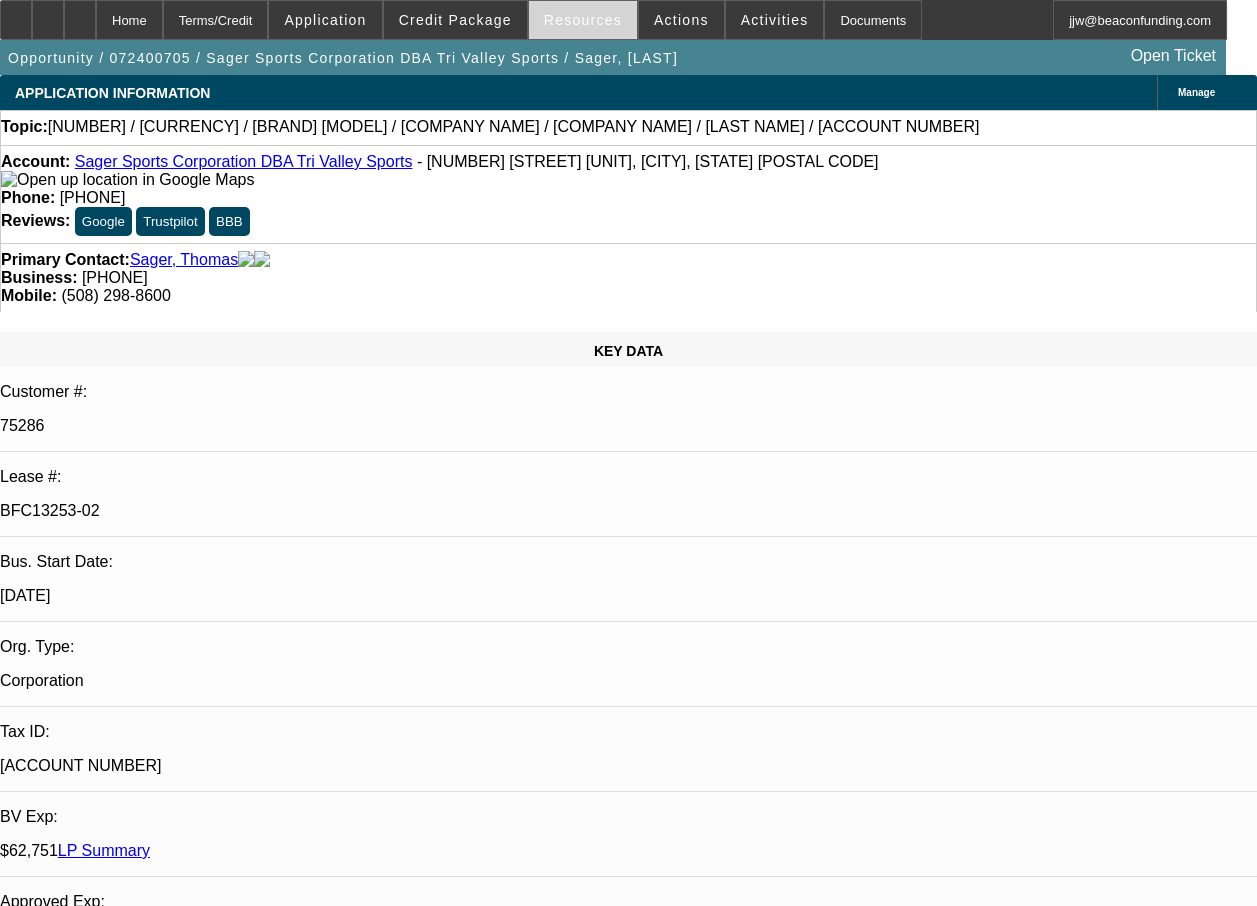 select on "1" 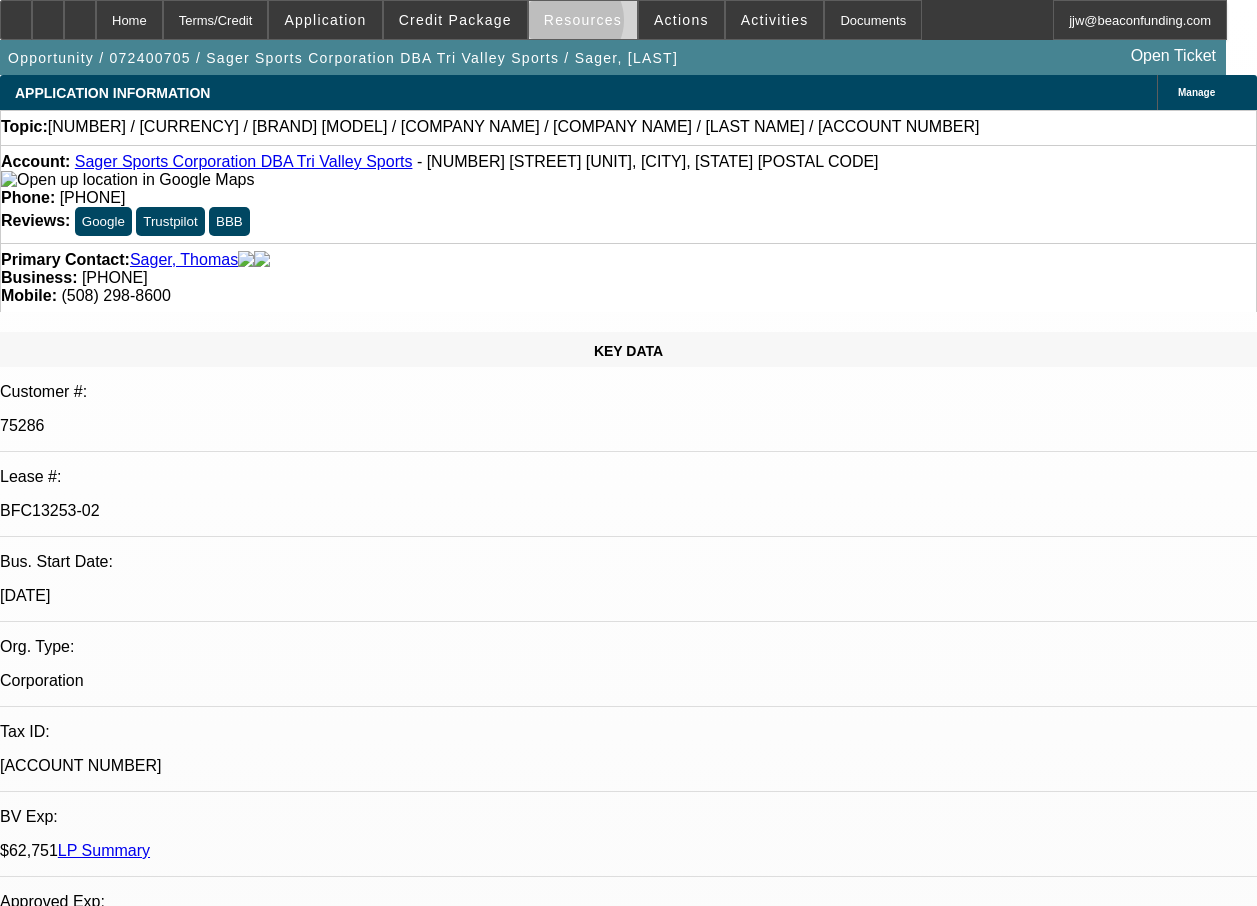 click on "Resources" at bounding box center (583, 20) 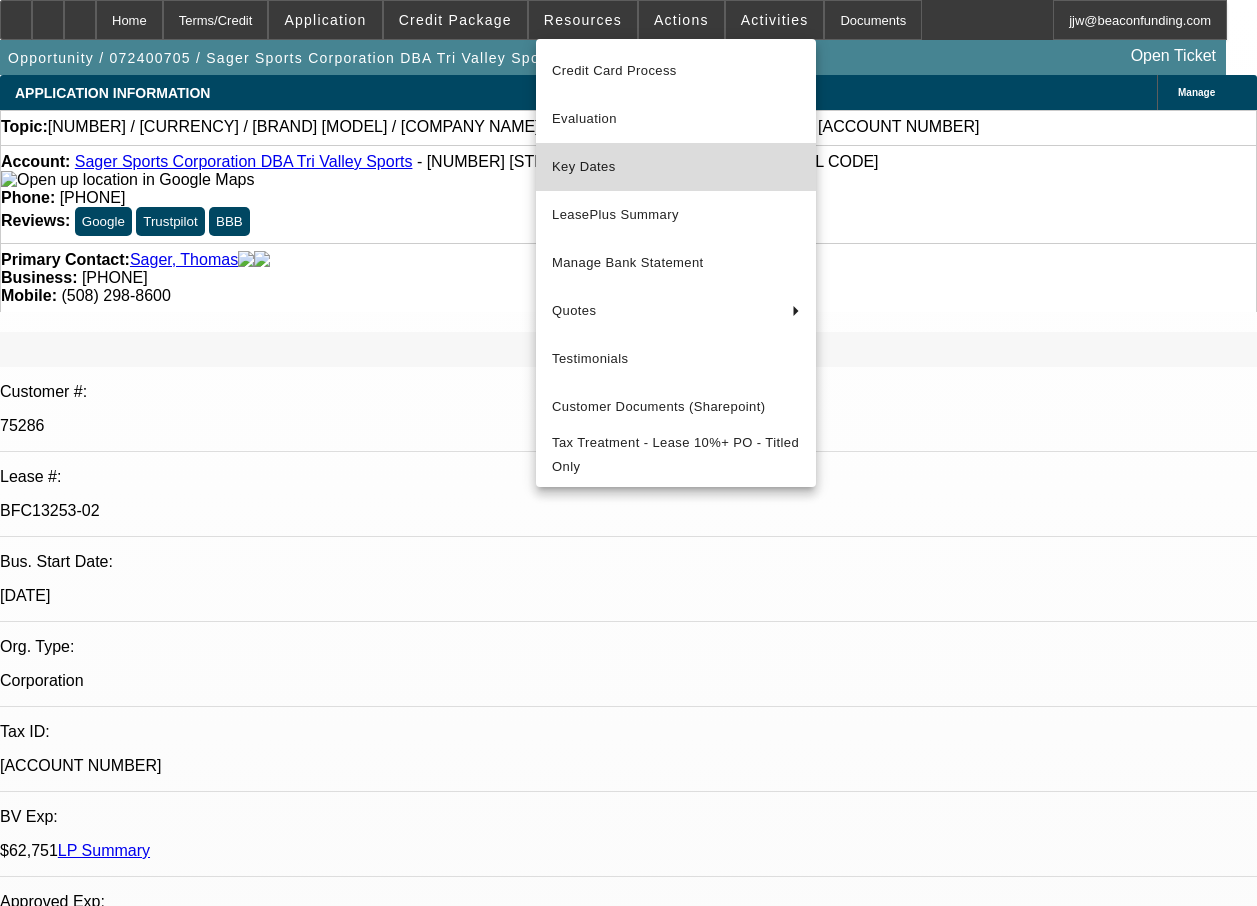 click on "Key Dates" at bounding box center (676, 167) 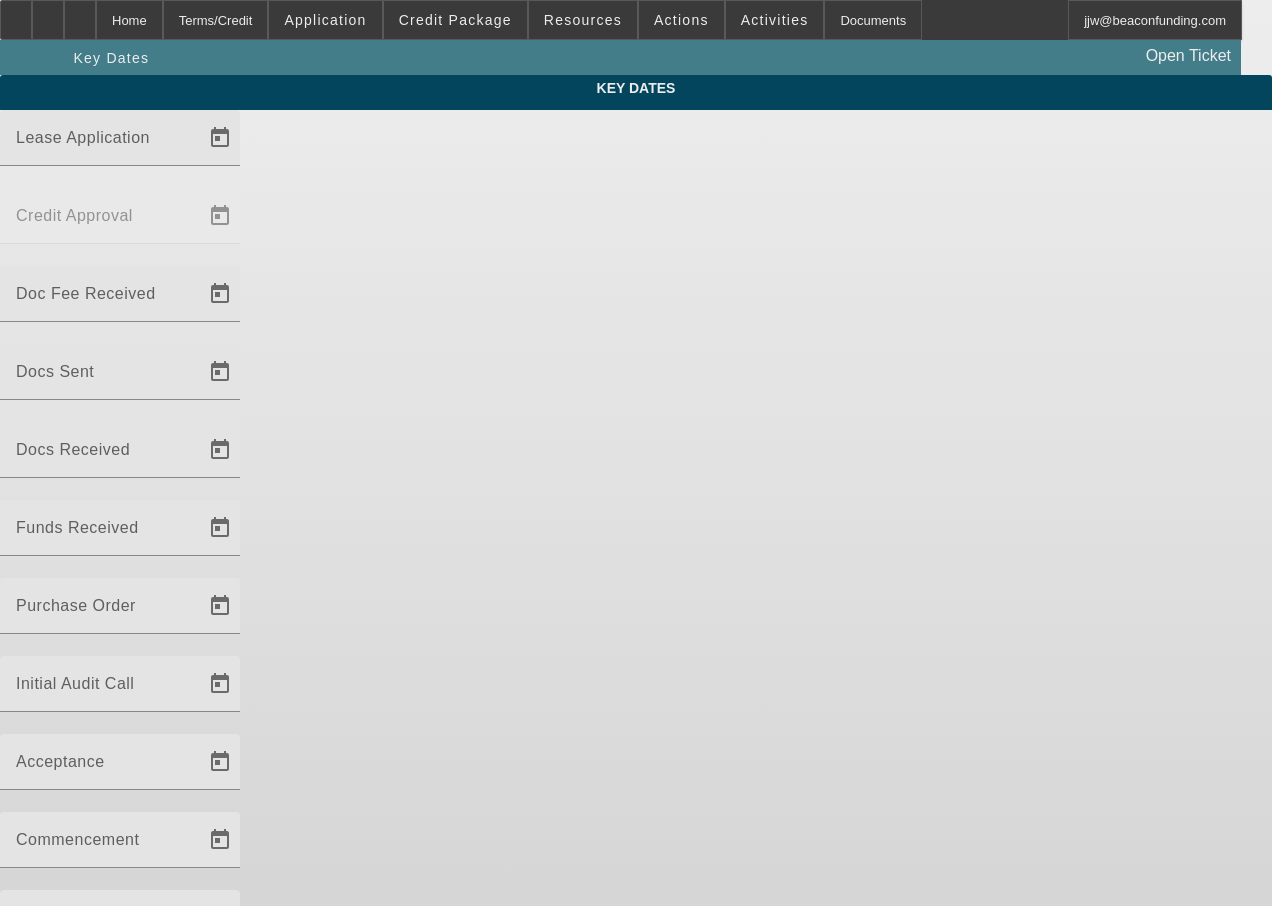 type on "[DATE]" 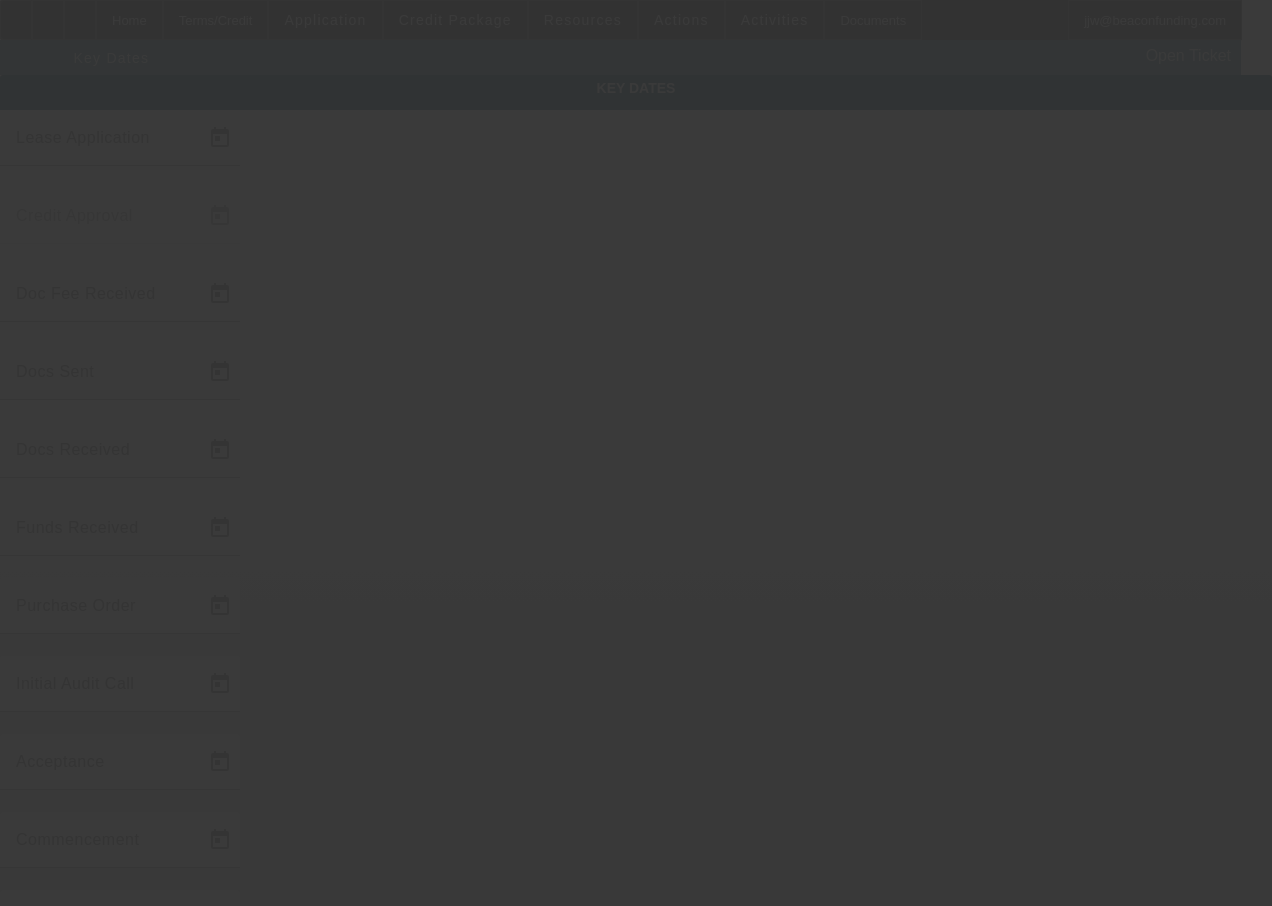 type on "[DATE]" 